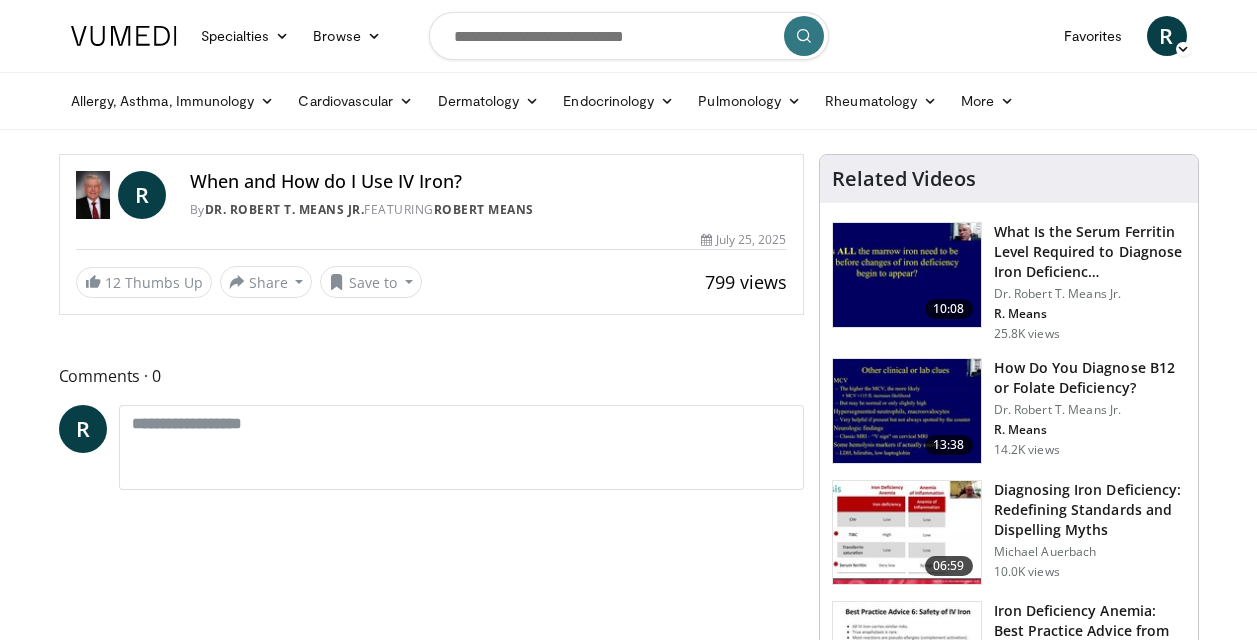 scroll, scrollTop: 0, scrollLeft: 0, axis: both 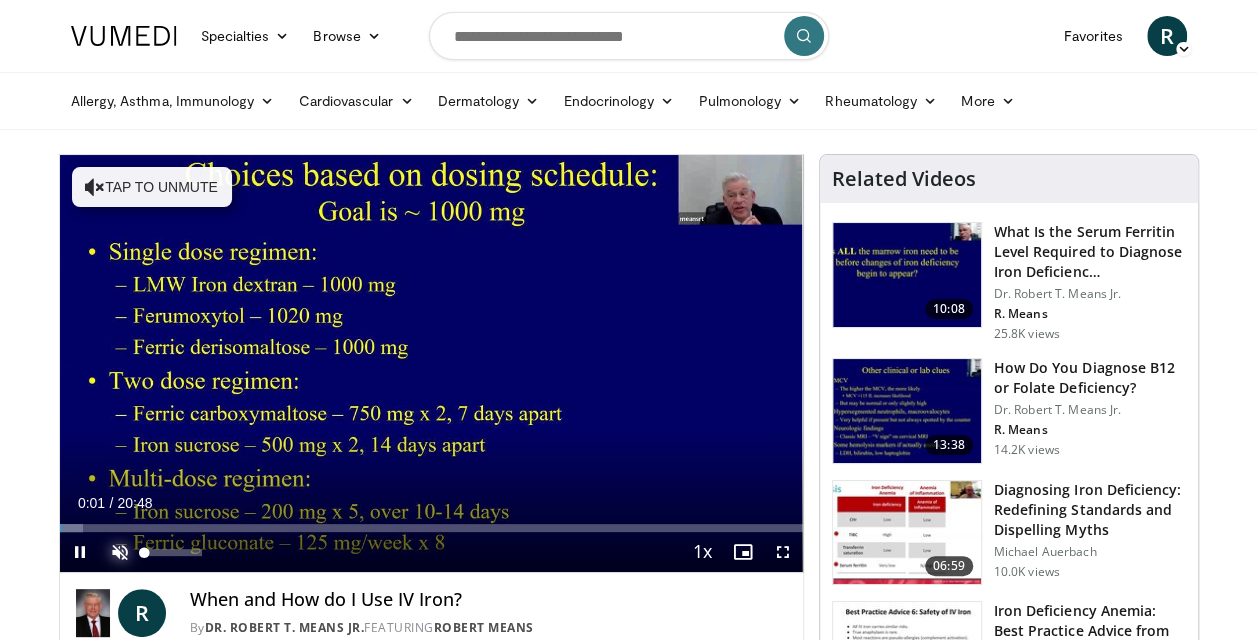 click at bounding box center (120, 552) 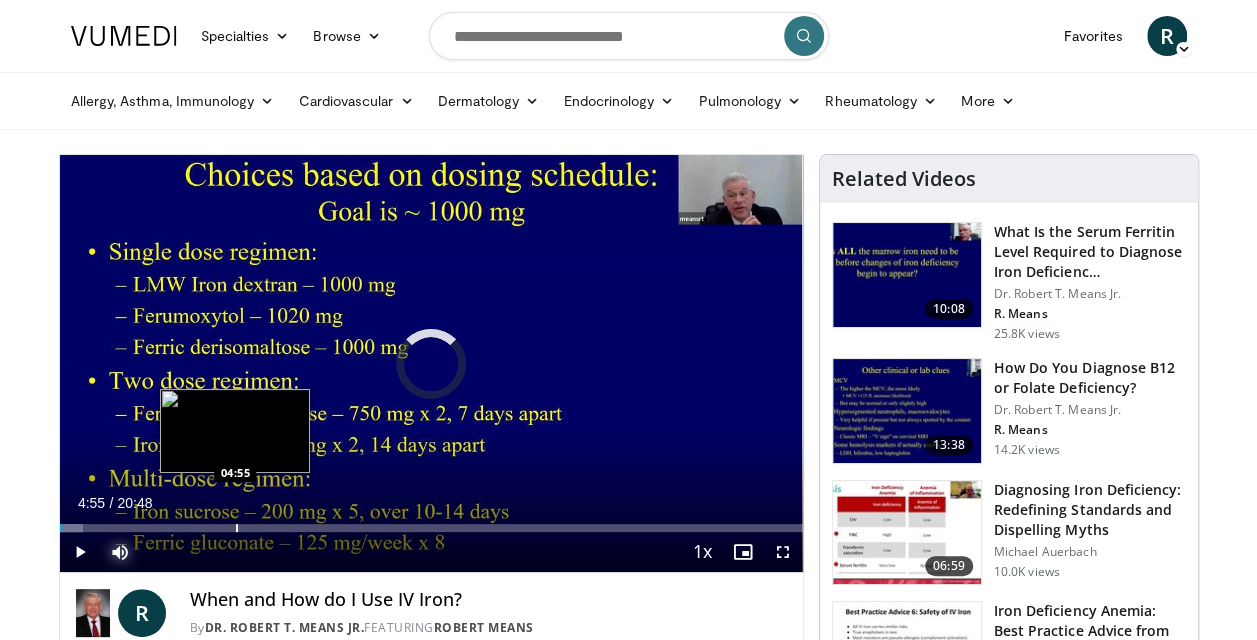 click at bounding box center (237, 528) 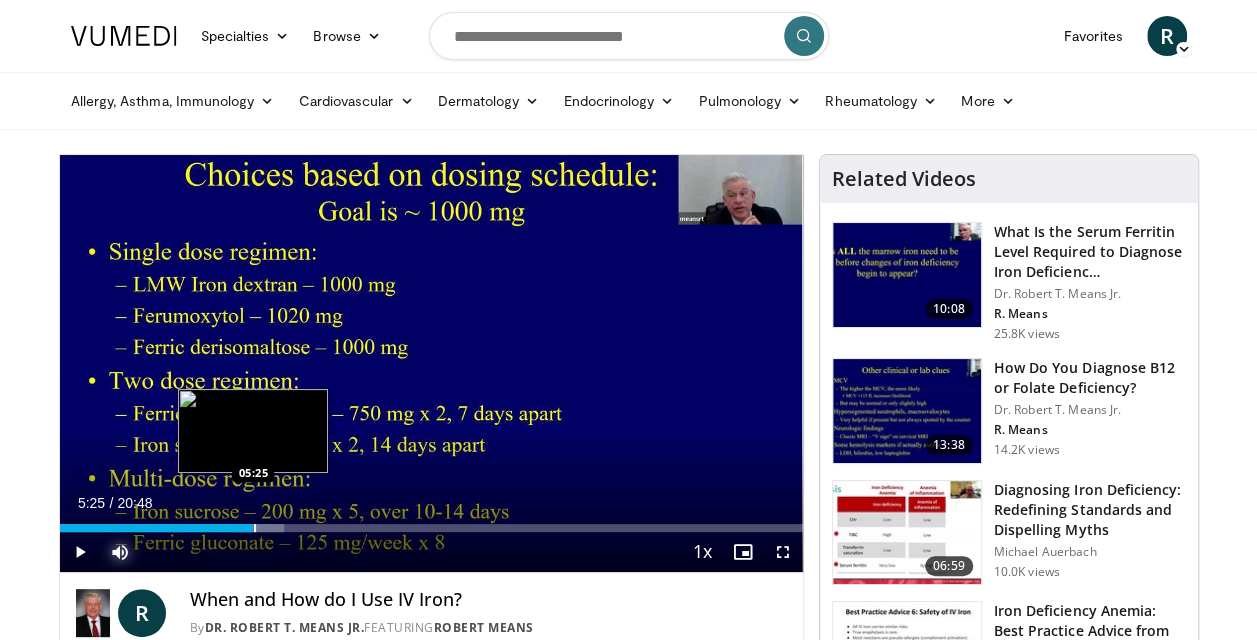 click at bounding box center (255, 528) 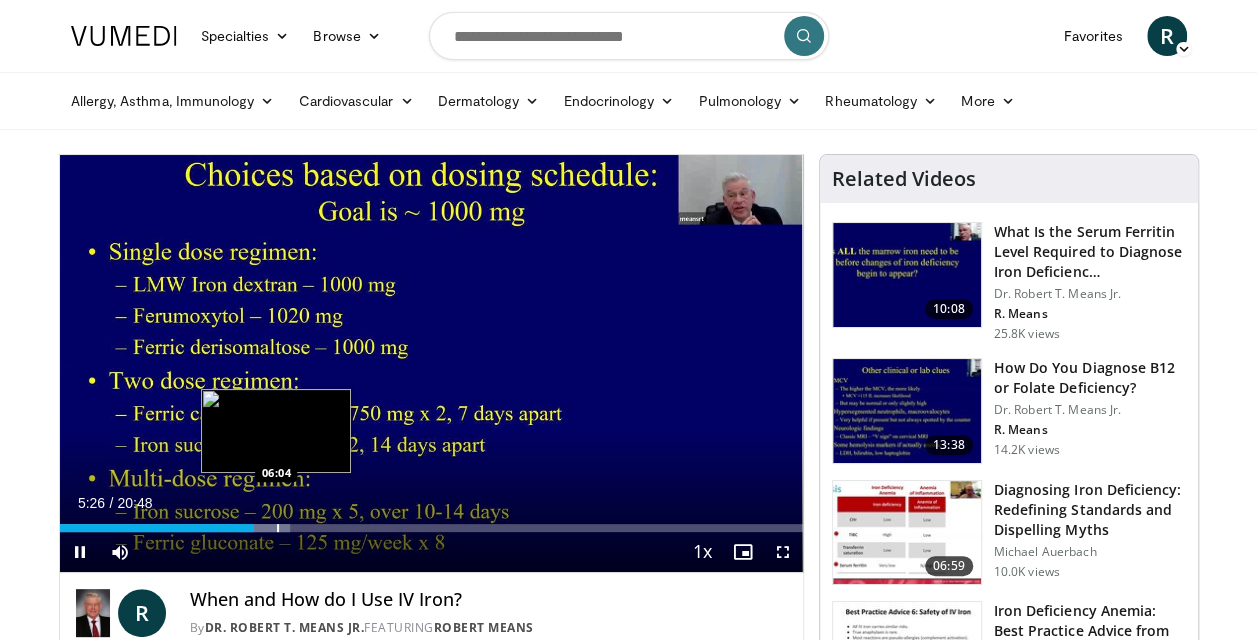 click on "**********" at bounding box center [431, 364] 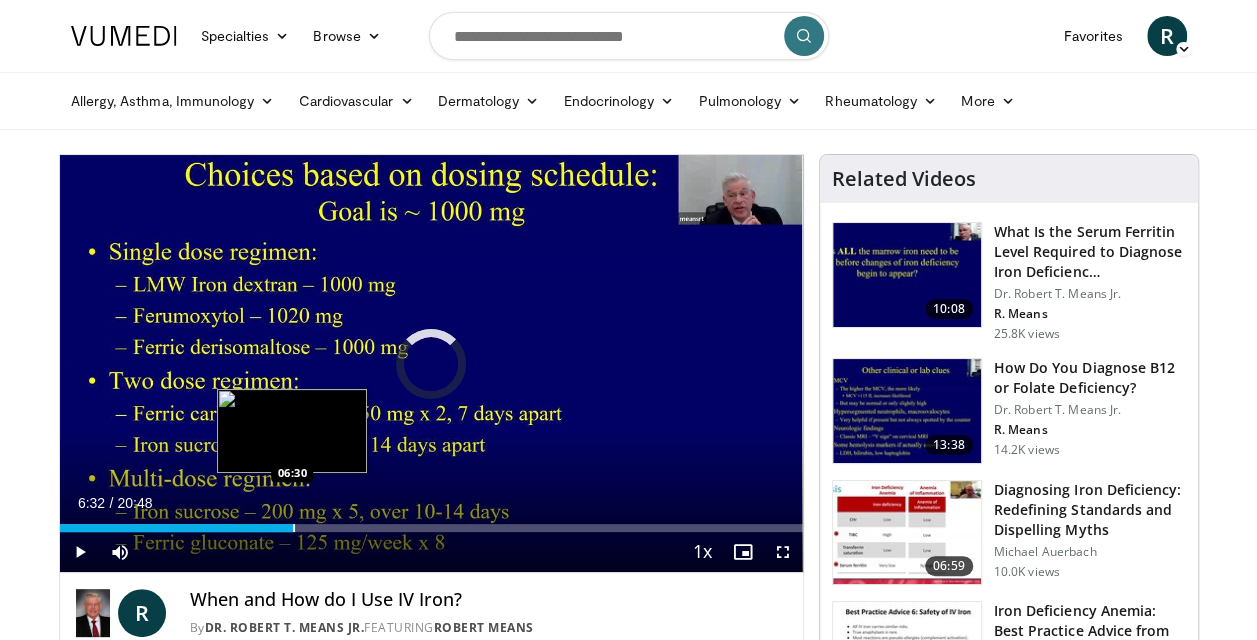 click at bounding box center [294, 528] 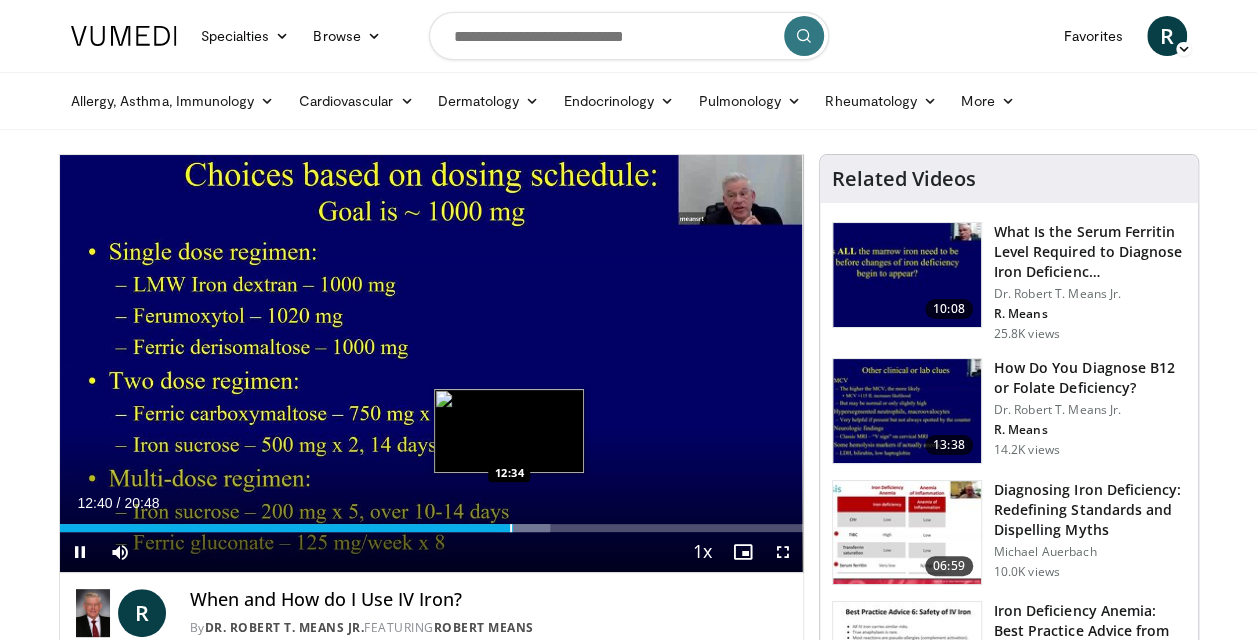 click at bounding box center [511, 528] 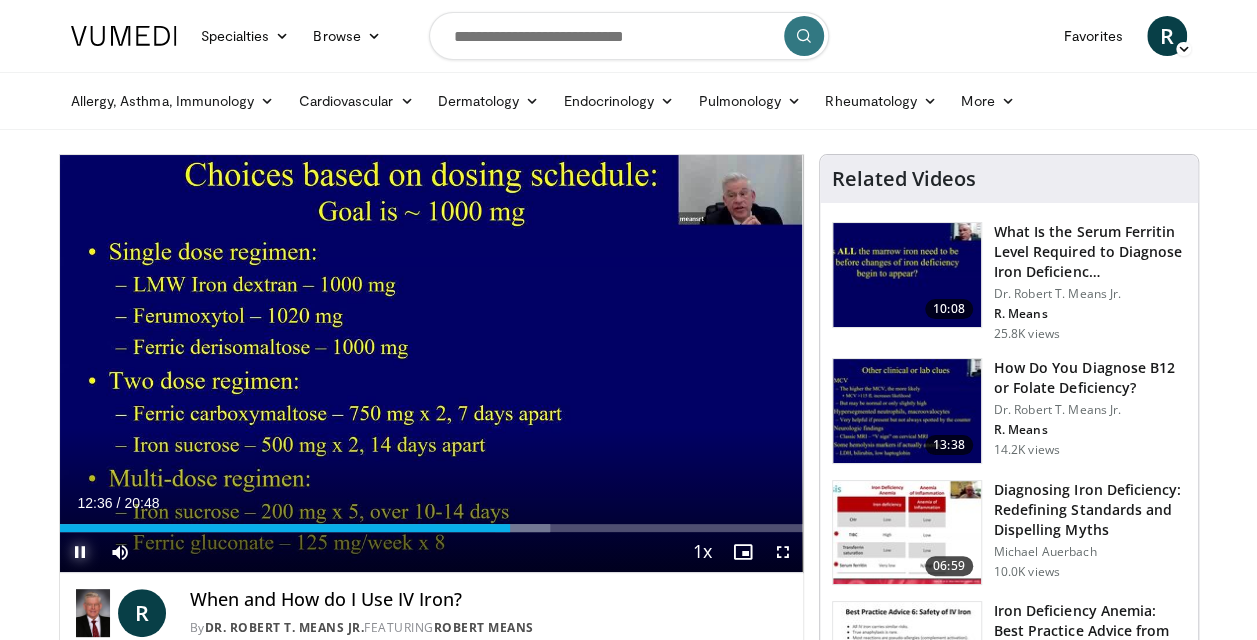 click at bounding box center [80, 552] 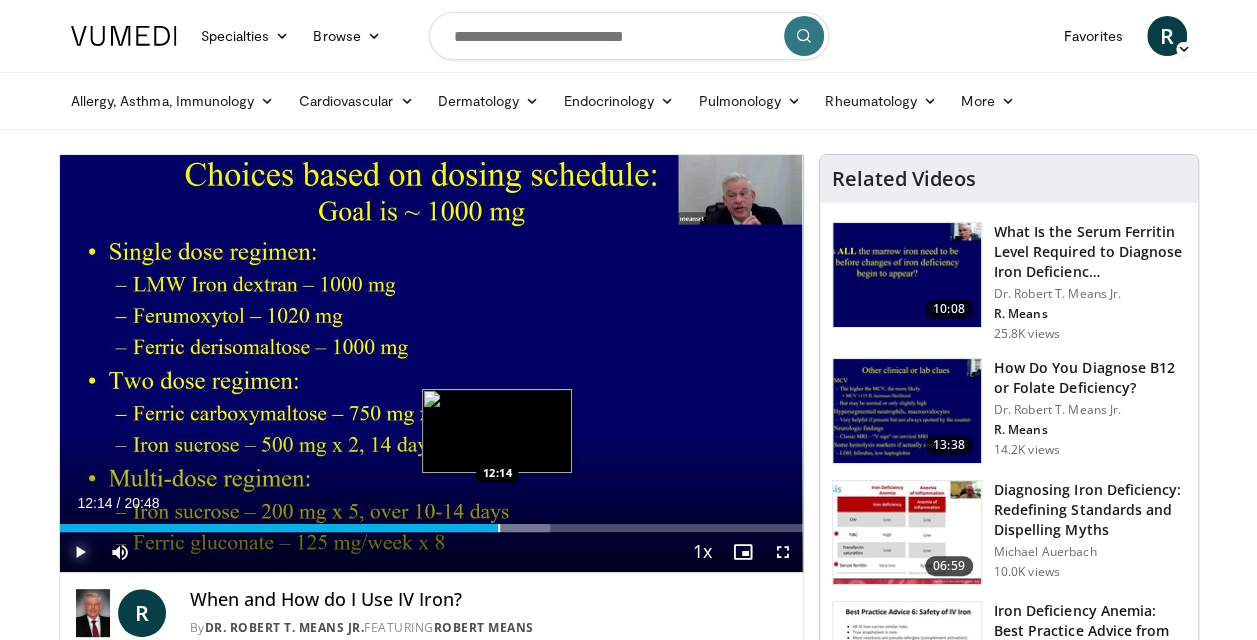 click at bounding box center (499, 528) 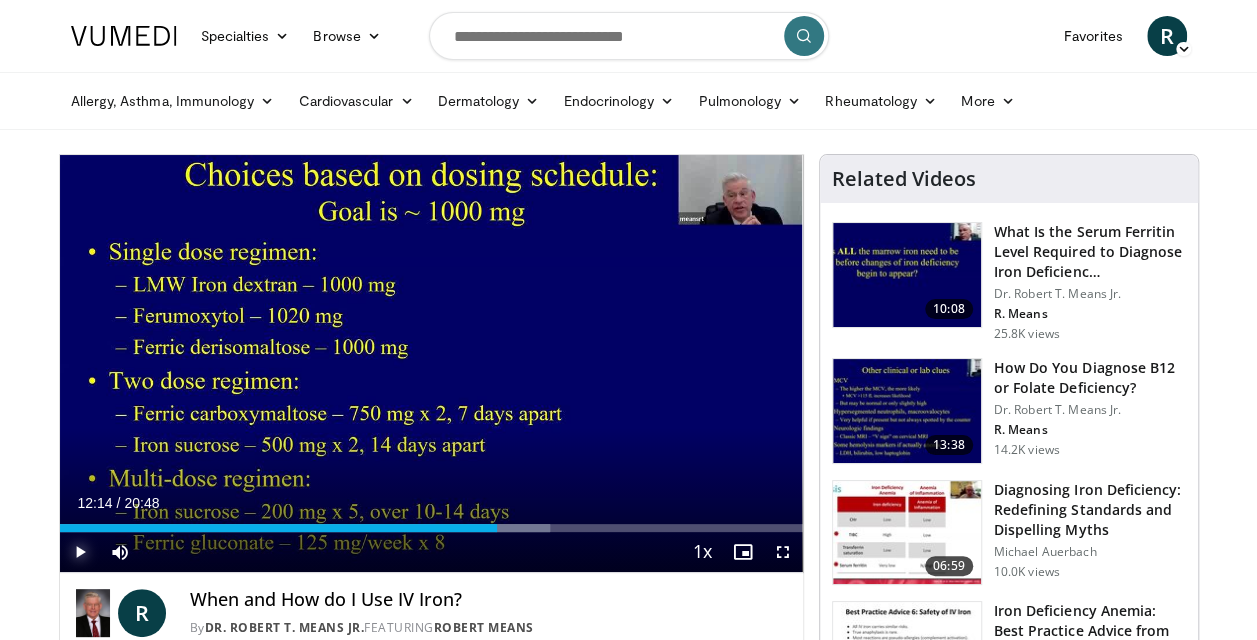 click at bounding box center [80, 552] 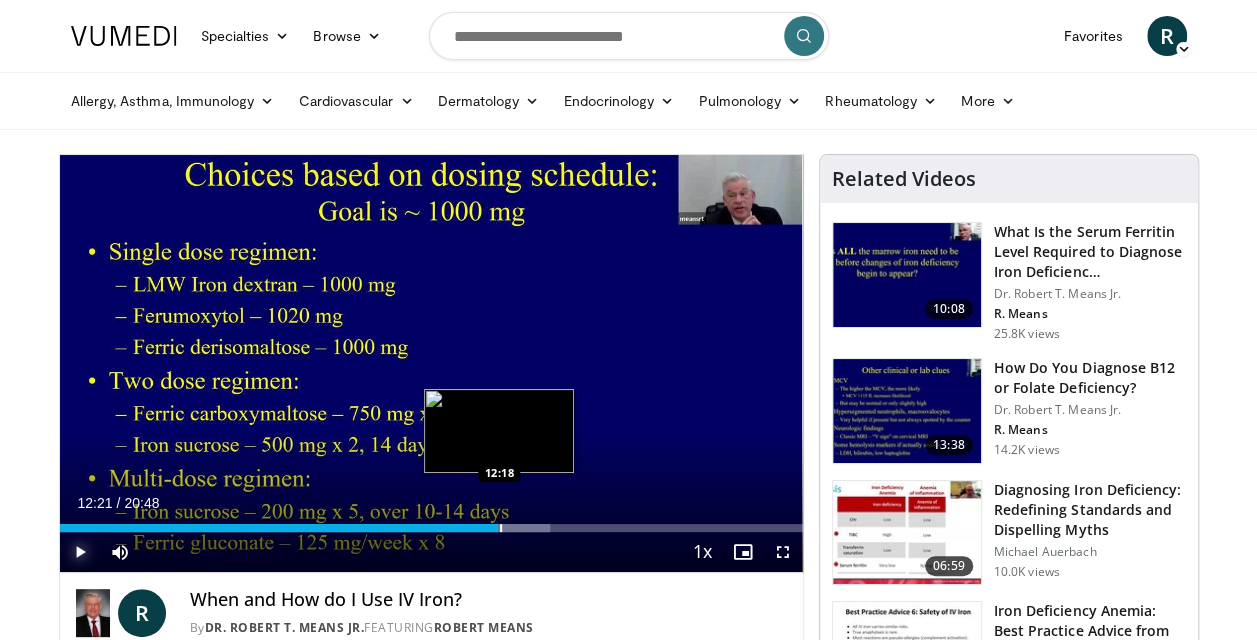 click at bounding box center [501, 528] 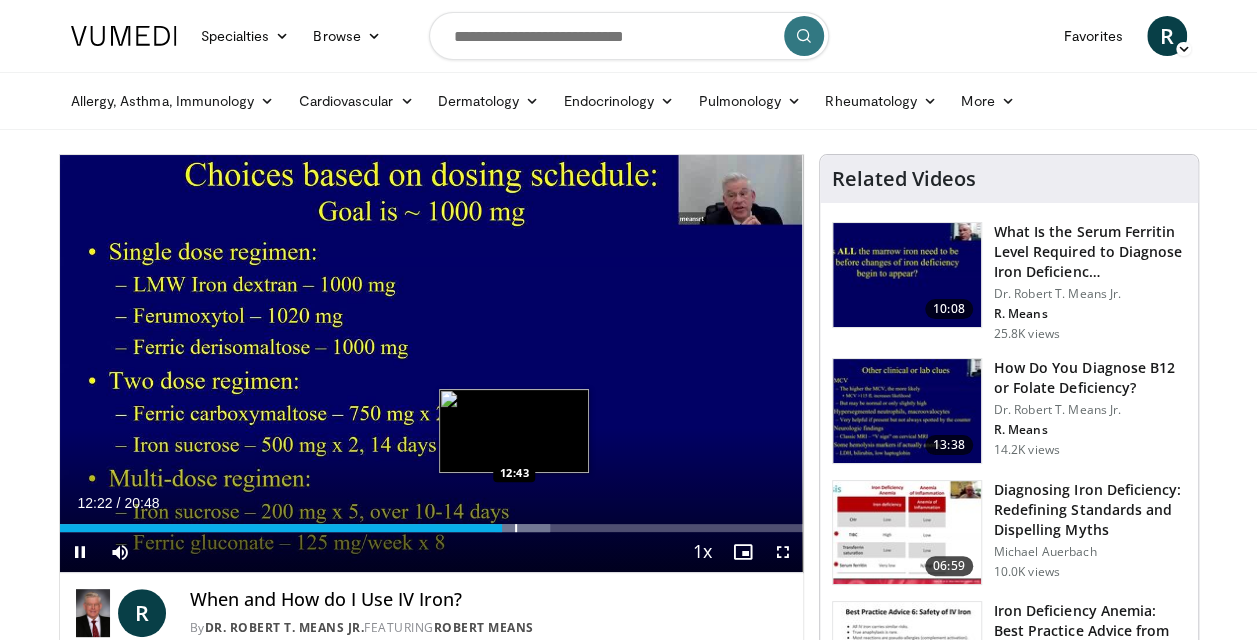 click on "**********" at bounding box center [431, 364] 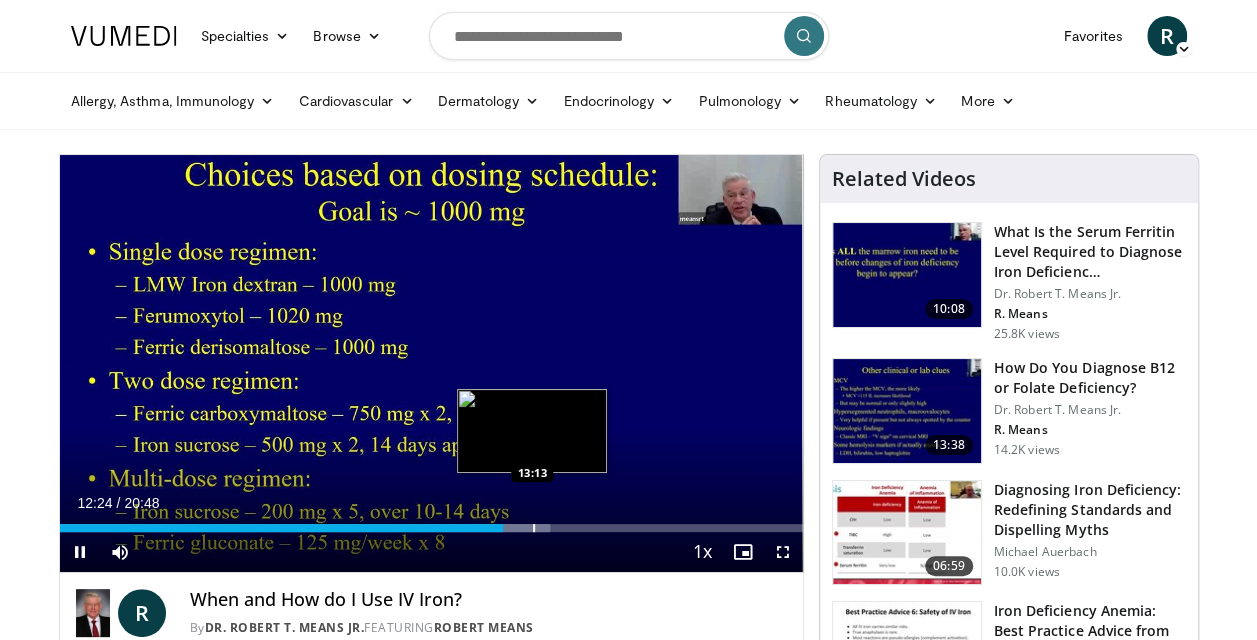 click at bounding box center [534, 528] 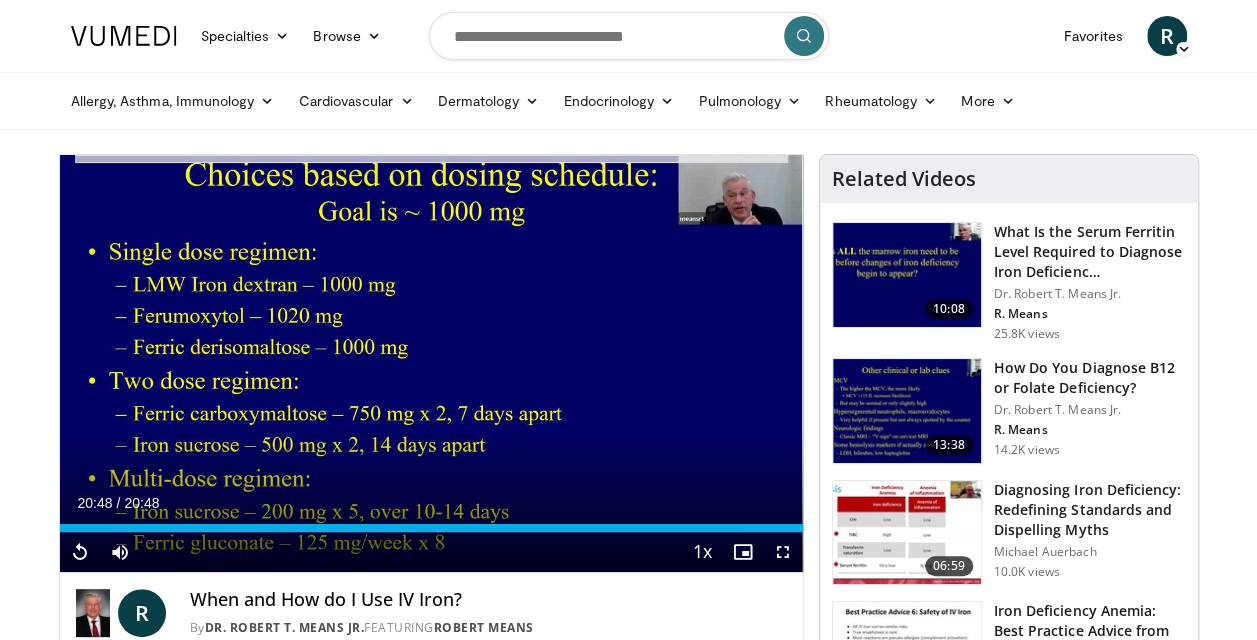 click on "R
When and How do I Use IV Iron?
By
Dr. Robert T. Means Jr.
FEATURING
Robert Means
By
Dr. Robert T. Means Jr.
FEATURING
Robert Means" at bounding box center (431, 607) 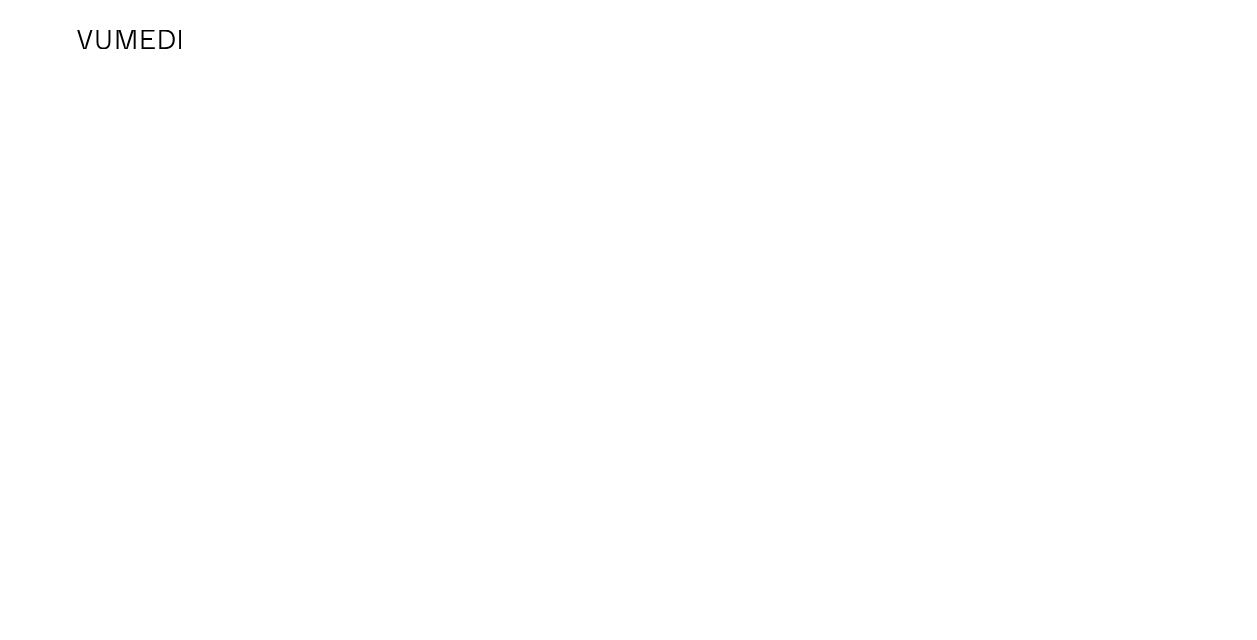scroll, scrollTop: 0, scrollLeft: 0, axis: both 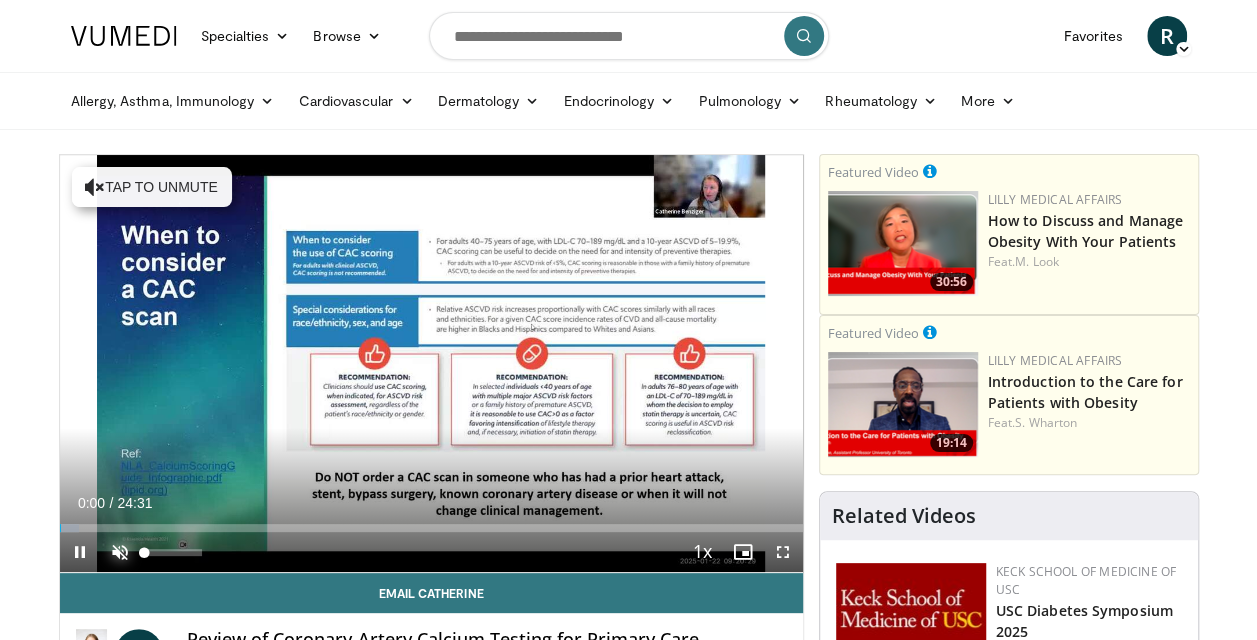 click at bounding box center (120, 552) 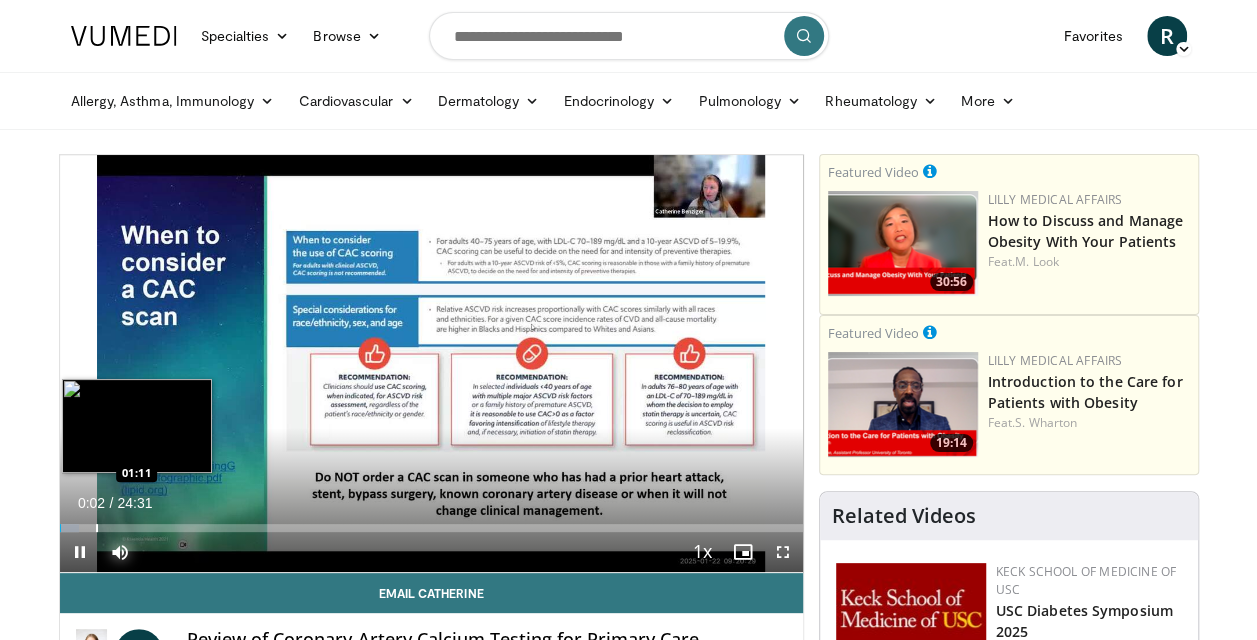 click at bounding box center (97, 528) 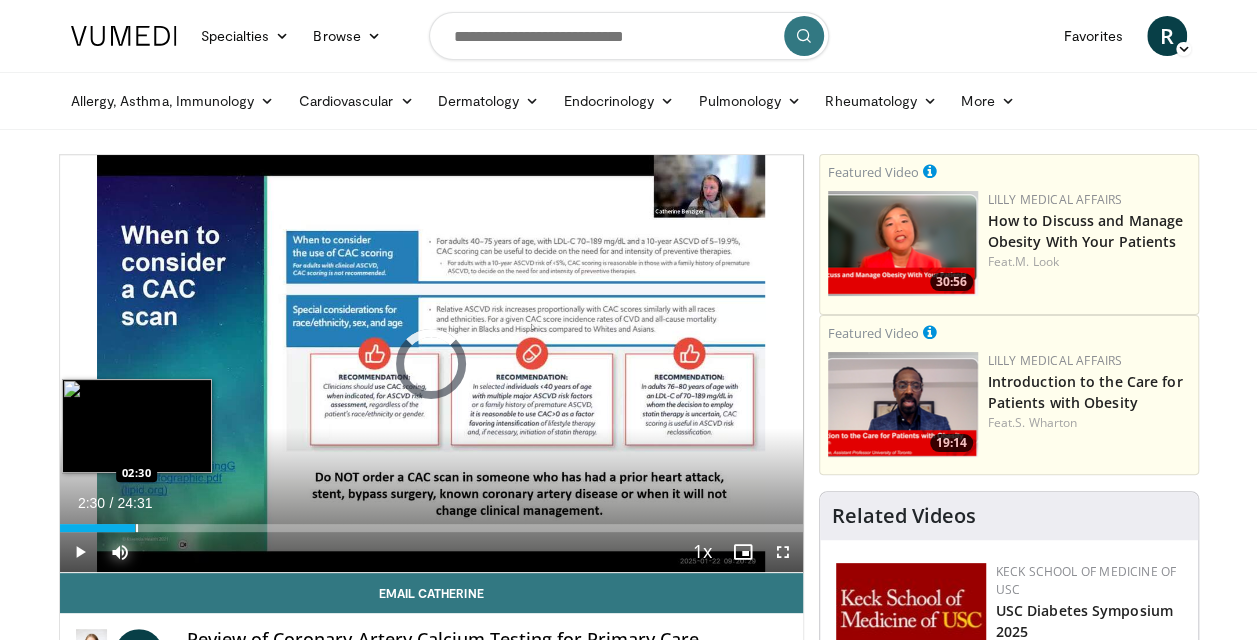 click at bounding box center [137, 528] 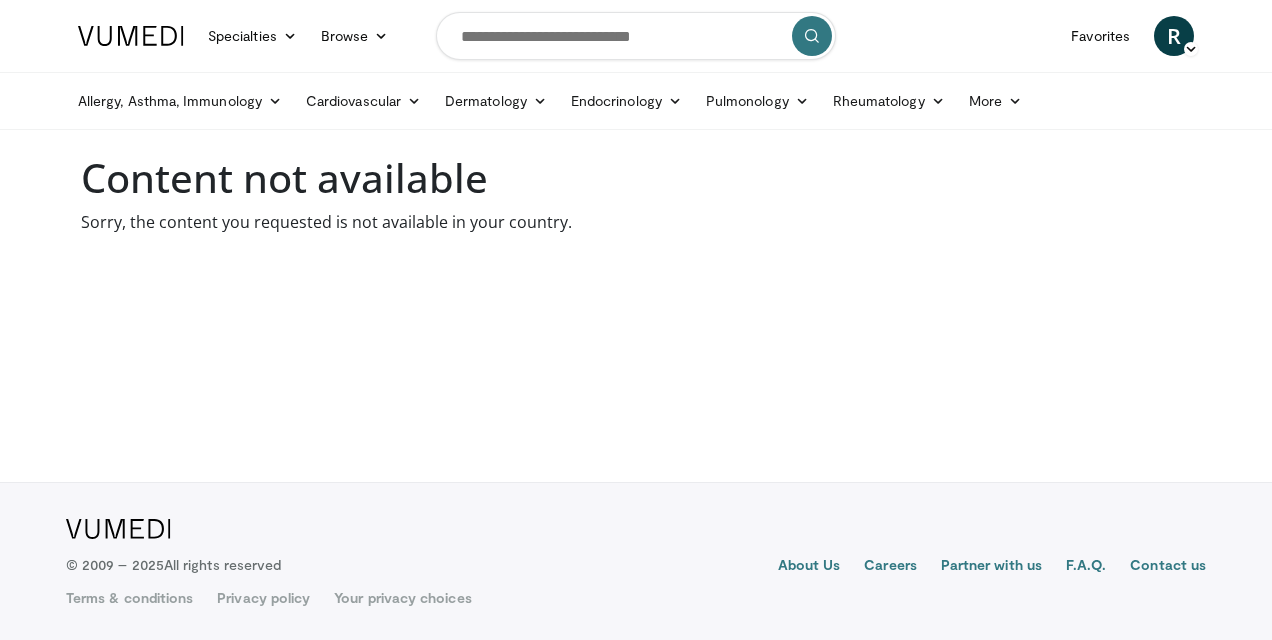 scroll, scrollTop: 0, scrollLeft: 0, axis: both 